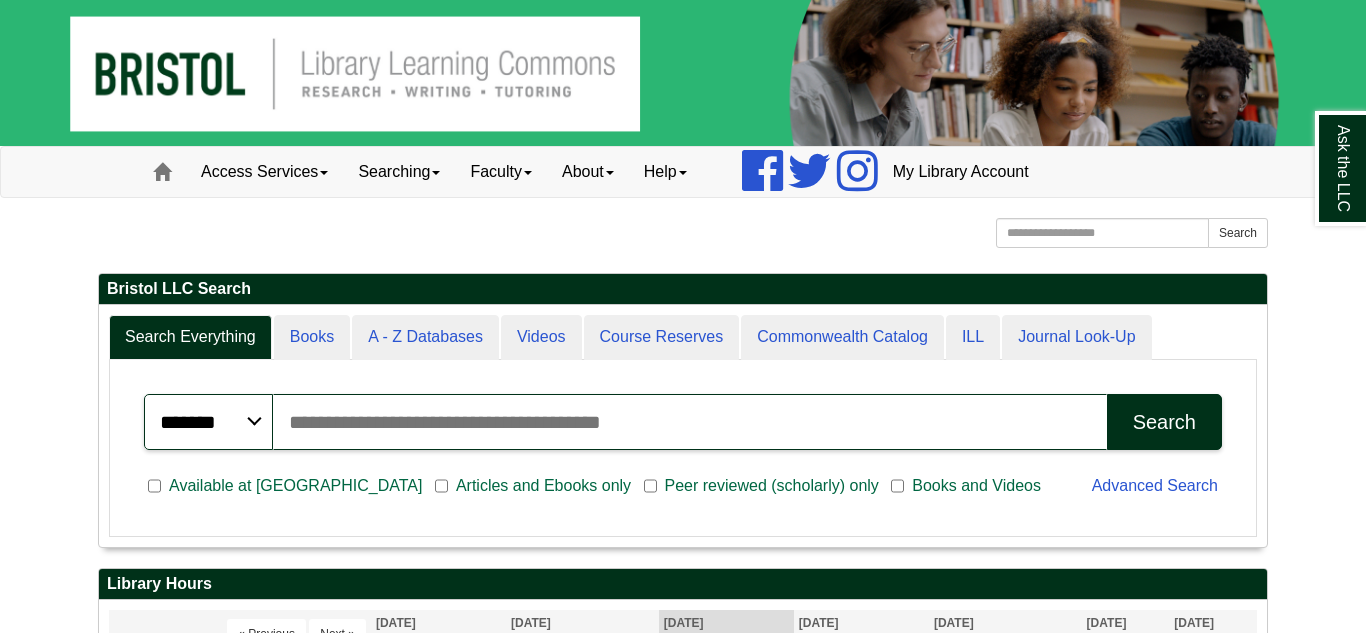 scroll, scrollTop: 0, scrollLeft: 0, axis: both 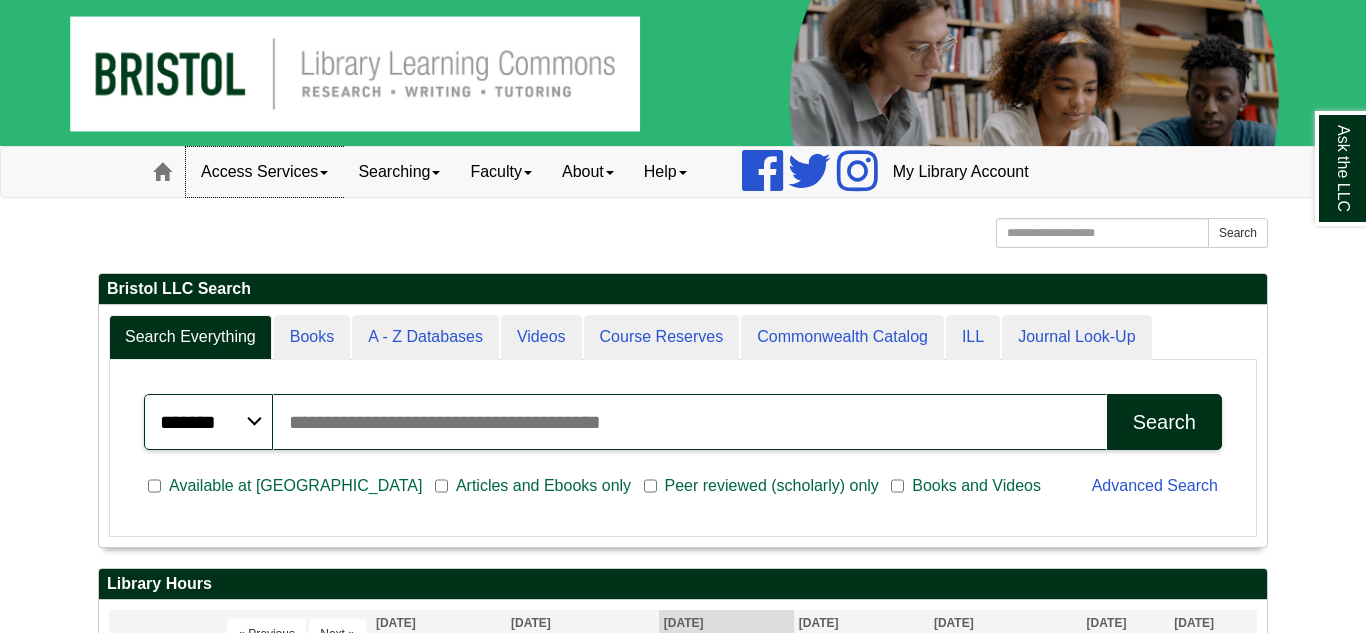 click on "Access Services" at bounding box center [264, 172] 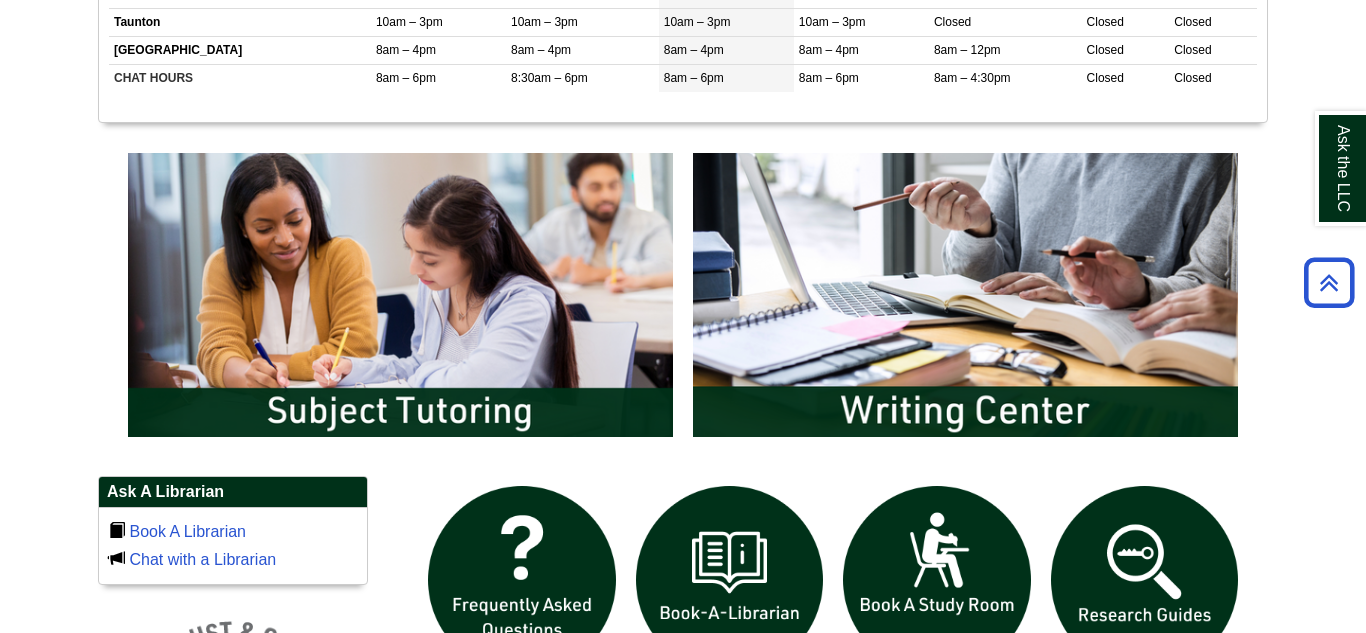 scroll, scrollTop: 704, scrollLeft: 0, axis: vertical 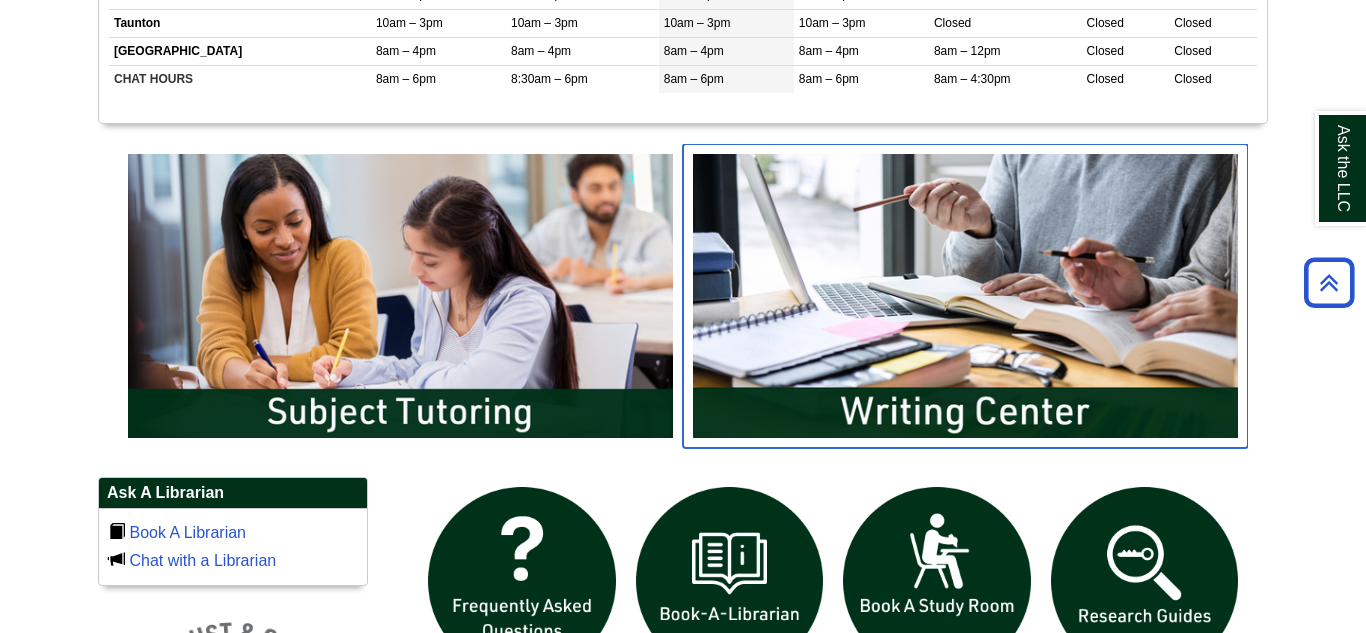 click at bounding box center [965, 296] 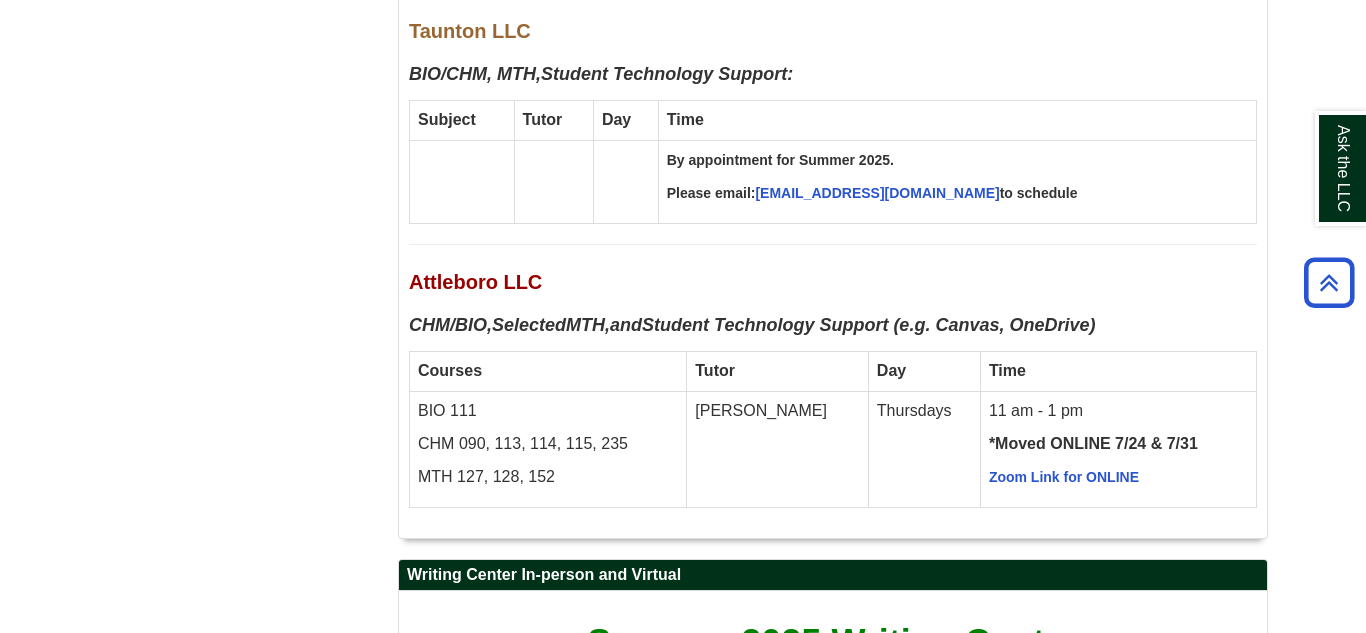 scroll, scrollTop: 6144, scrollLeft: 0, axis: vertical 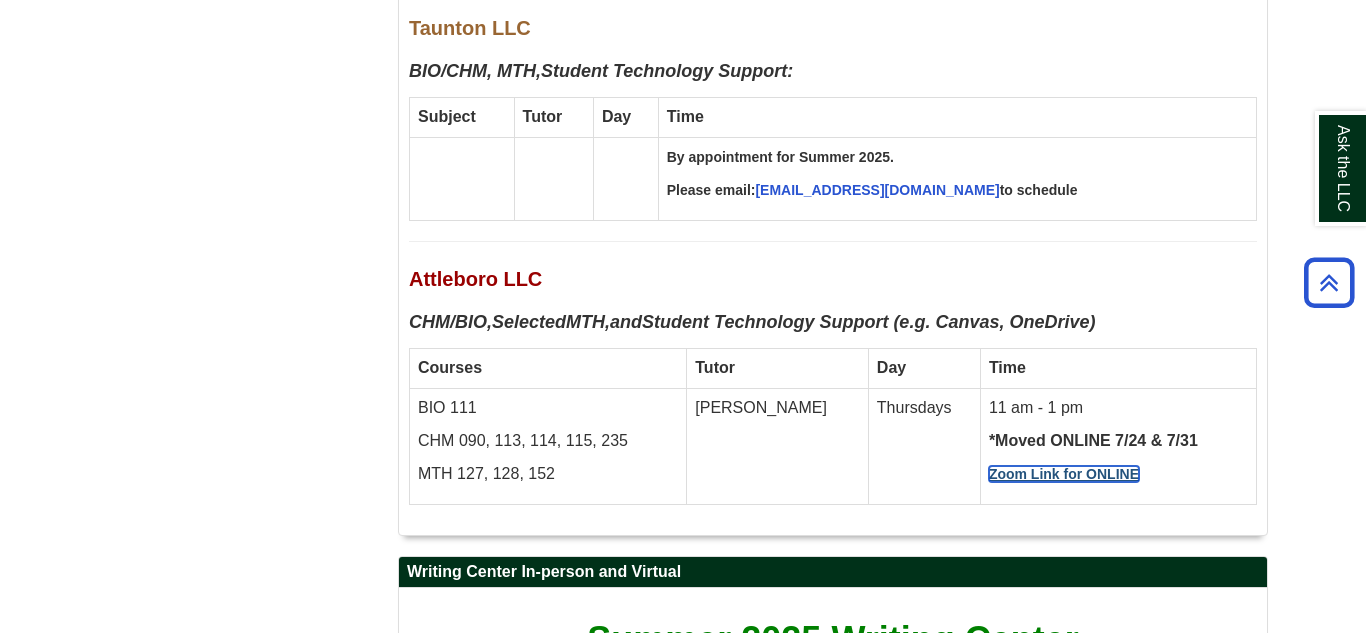 click on "Zoom Link for ONLINE" at bounding box center [1064, 474] 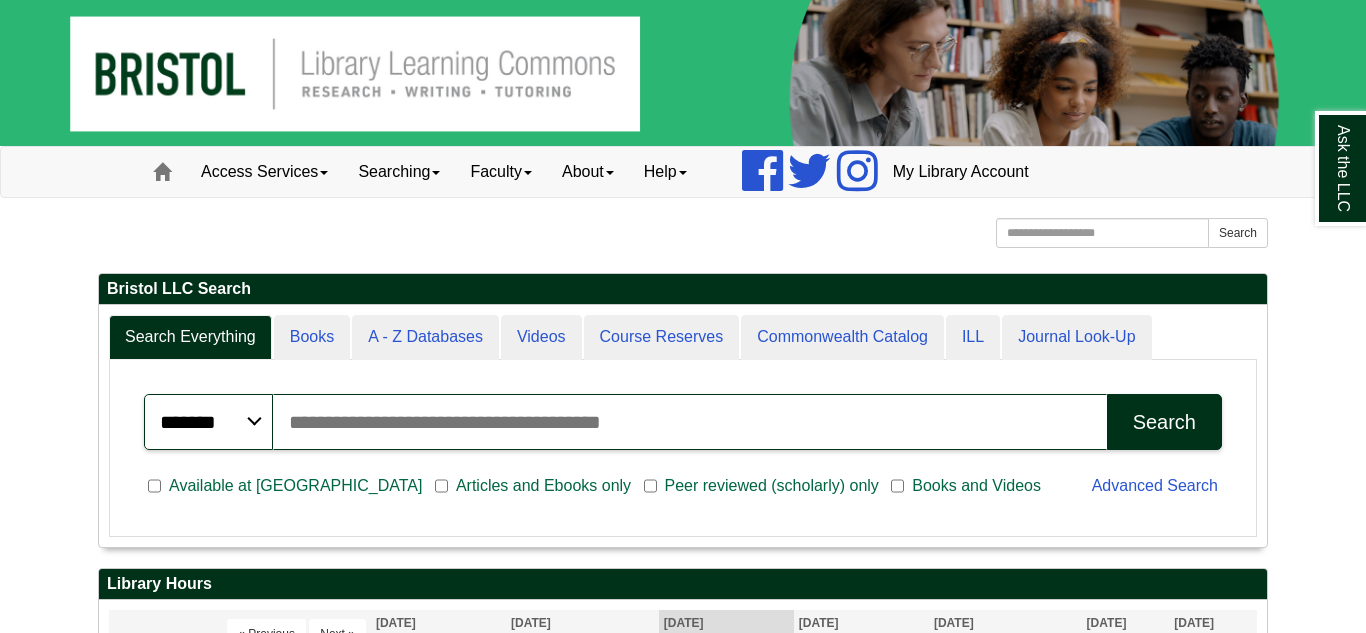 scroll, scrollTop: 0, scrollLeft: 0, axis: both 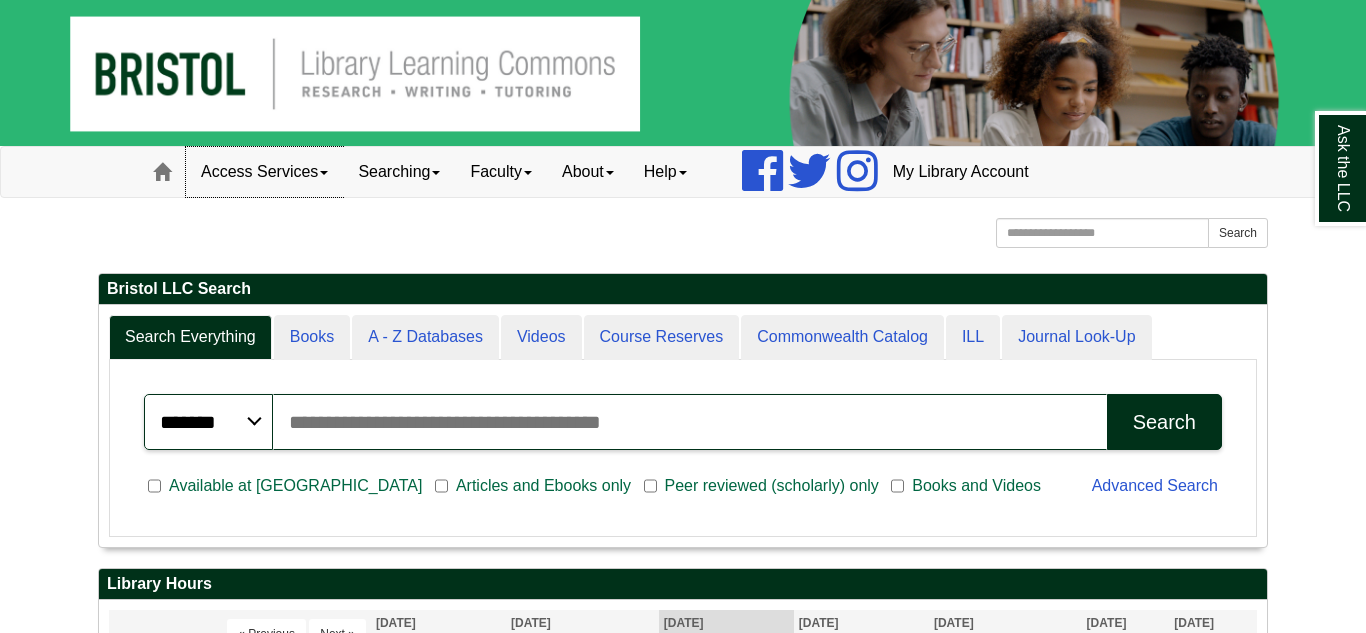 click on "Access Services" at bounding box center [264, 172] 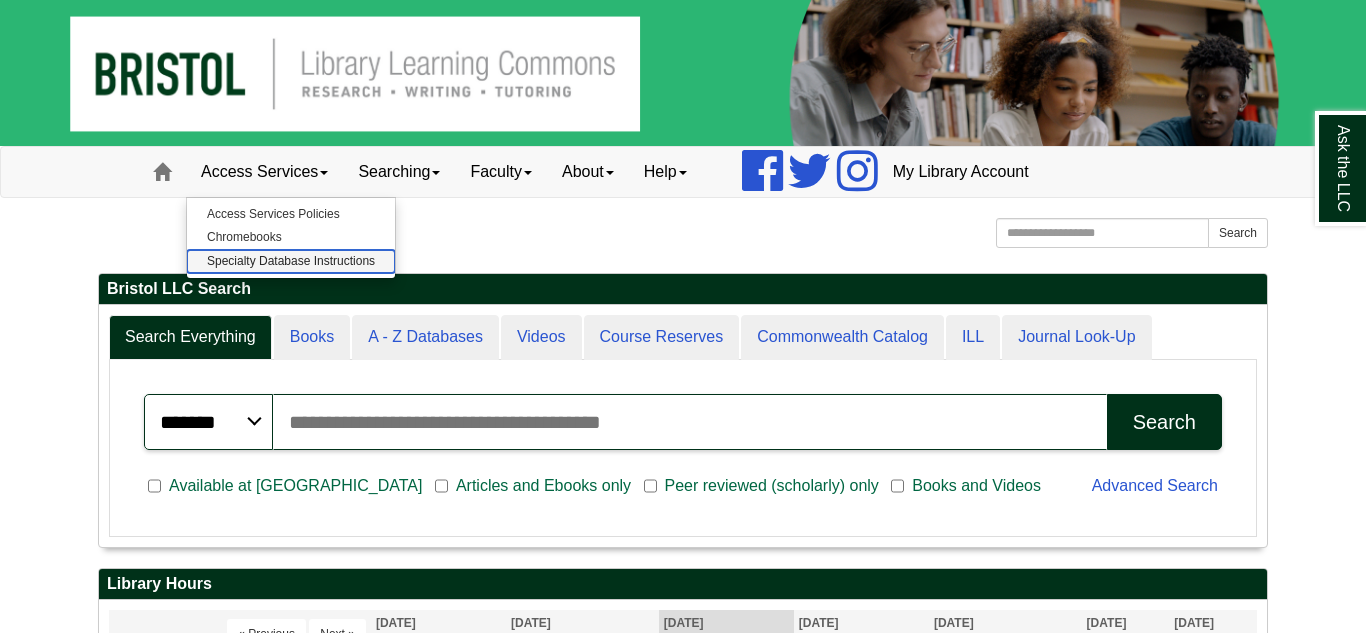click on "Specialty Database Instructions" at bounding box center [291, 261] 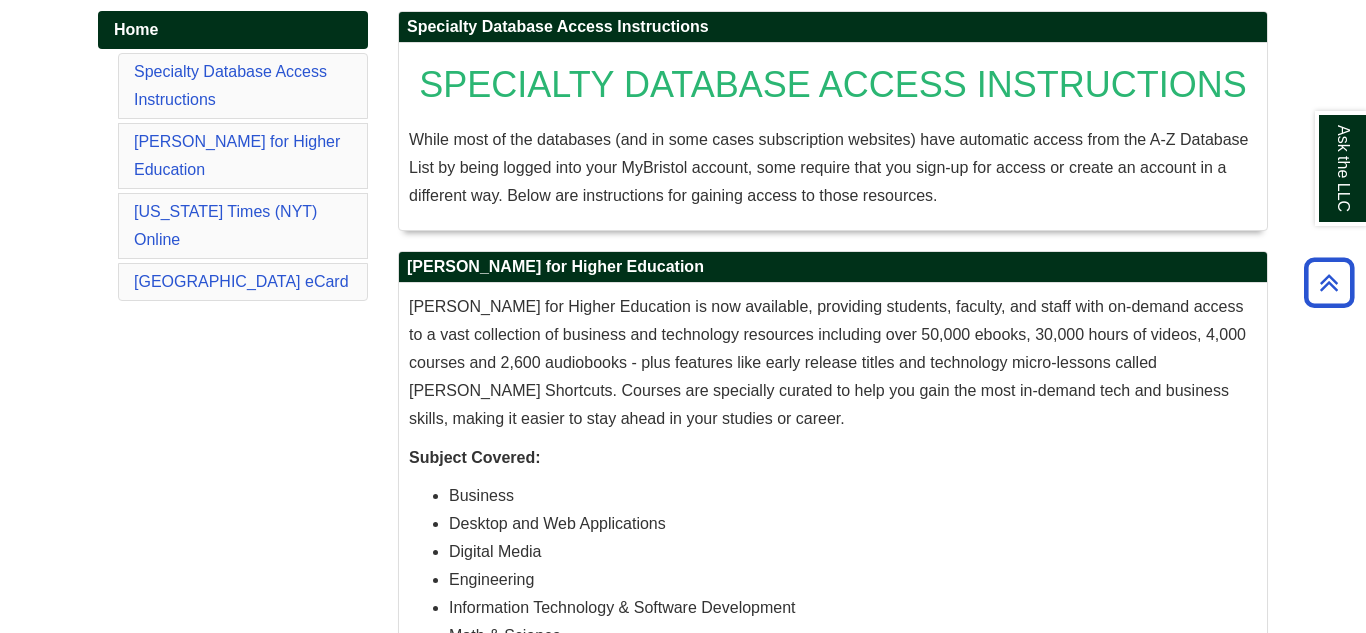 scroll, scrollTop: 0, scrollLeft: 0, axis: both 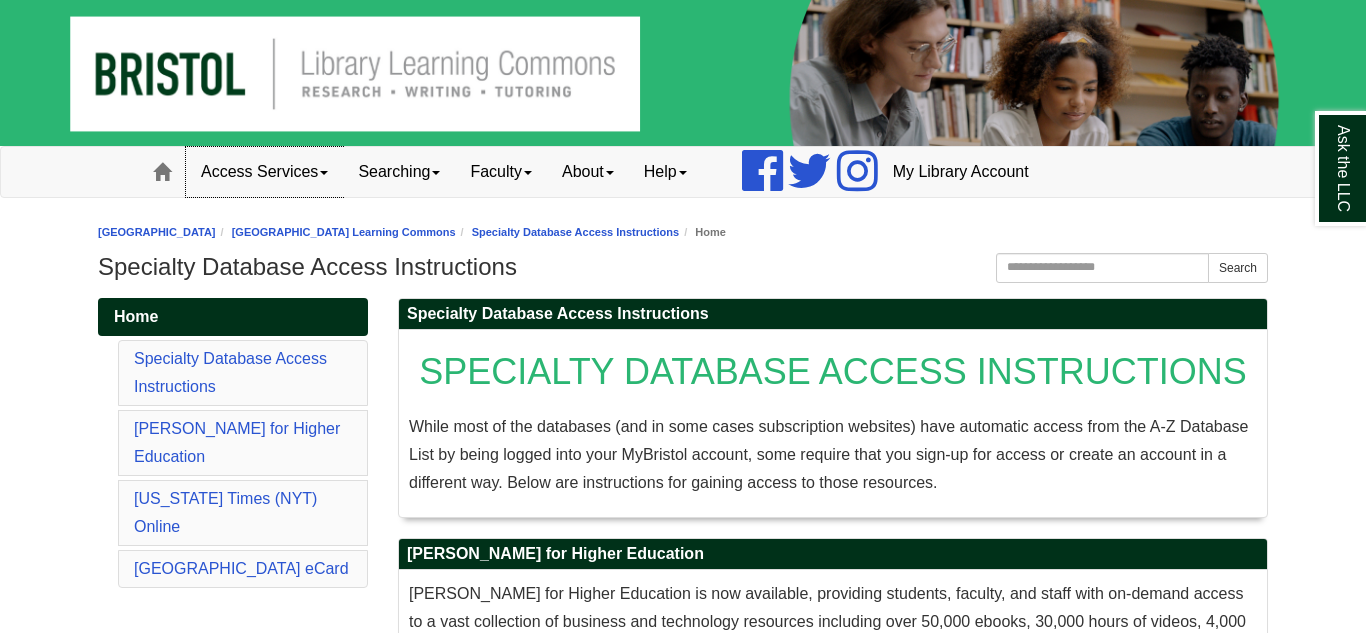click on "Access Services" at bounding box center [264, 172] 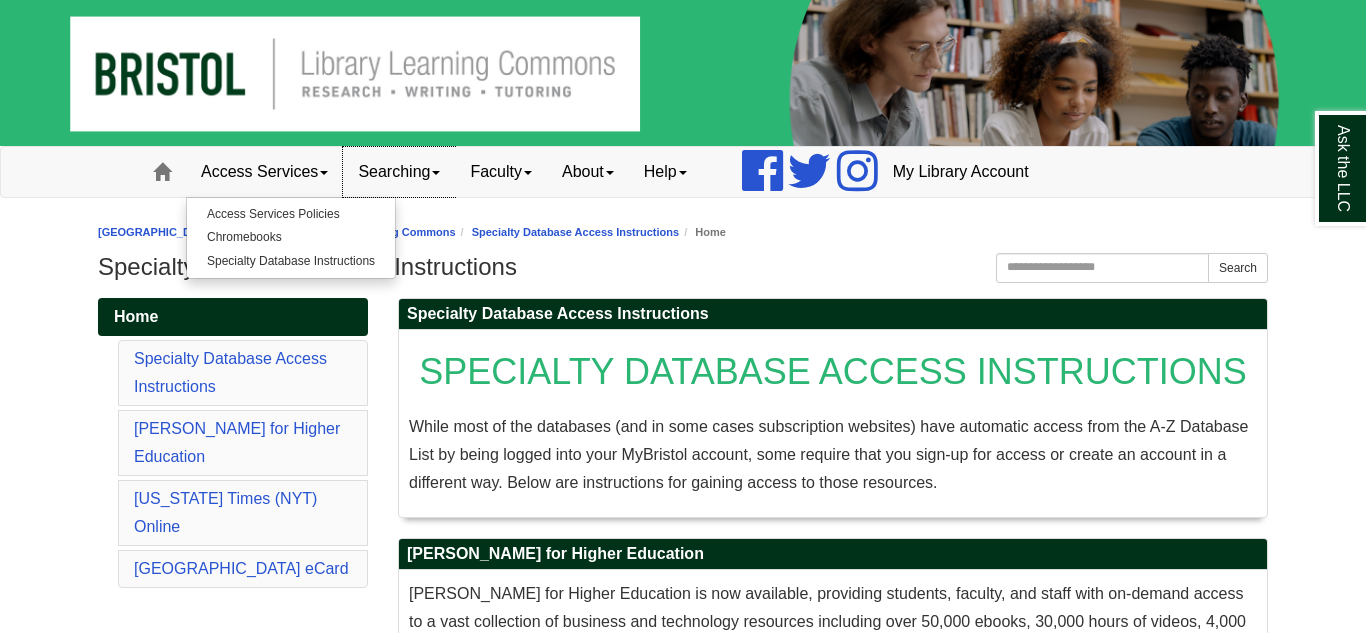 click on "Searching" at bounding box center (399, 172) 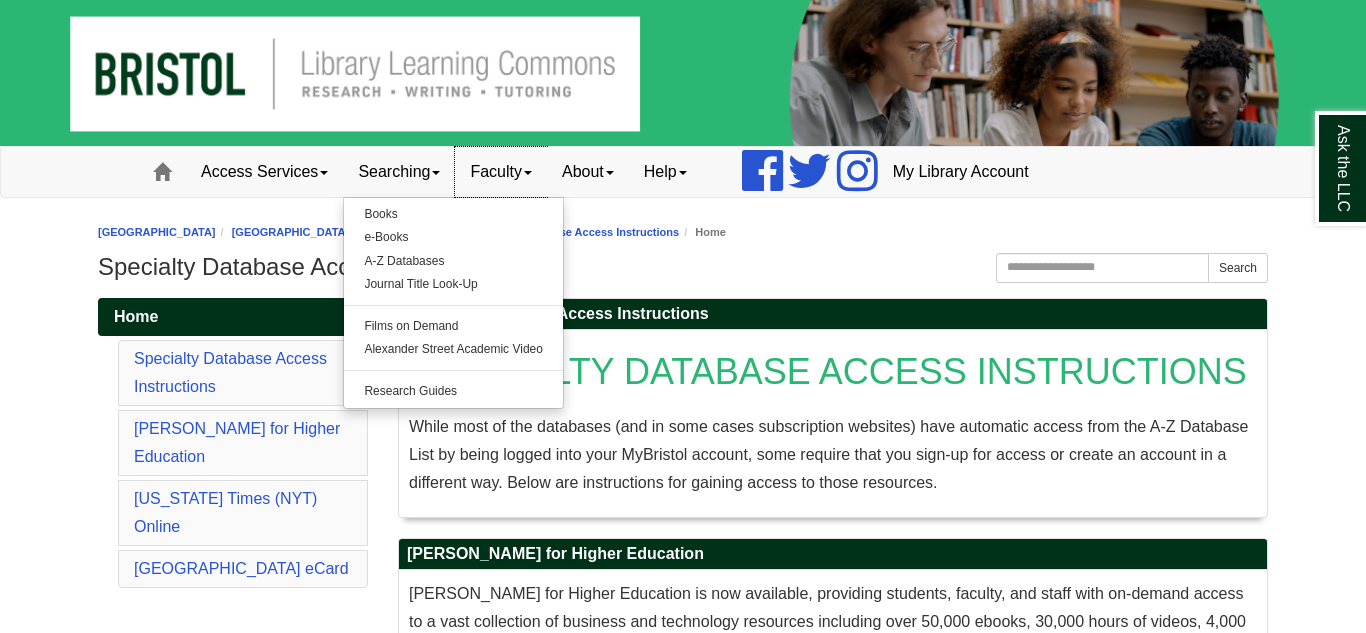 click on "Faculty" at bounding box center (501, 172) 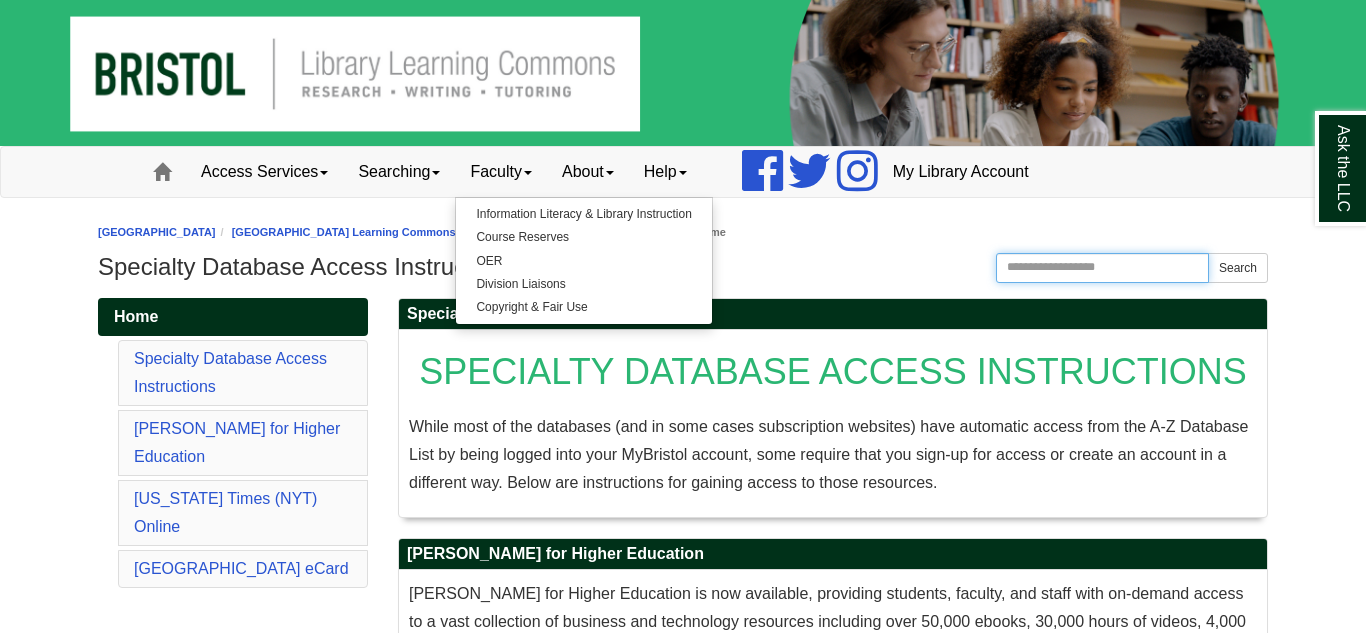 click on "Search the Website" at bounding box center (1102, 268) 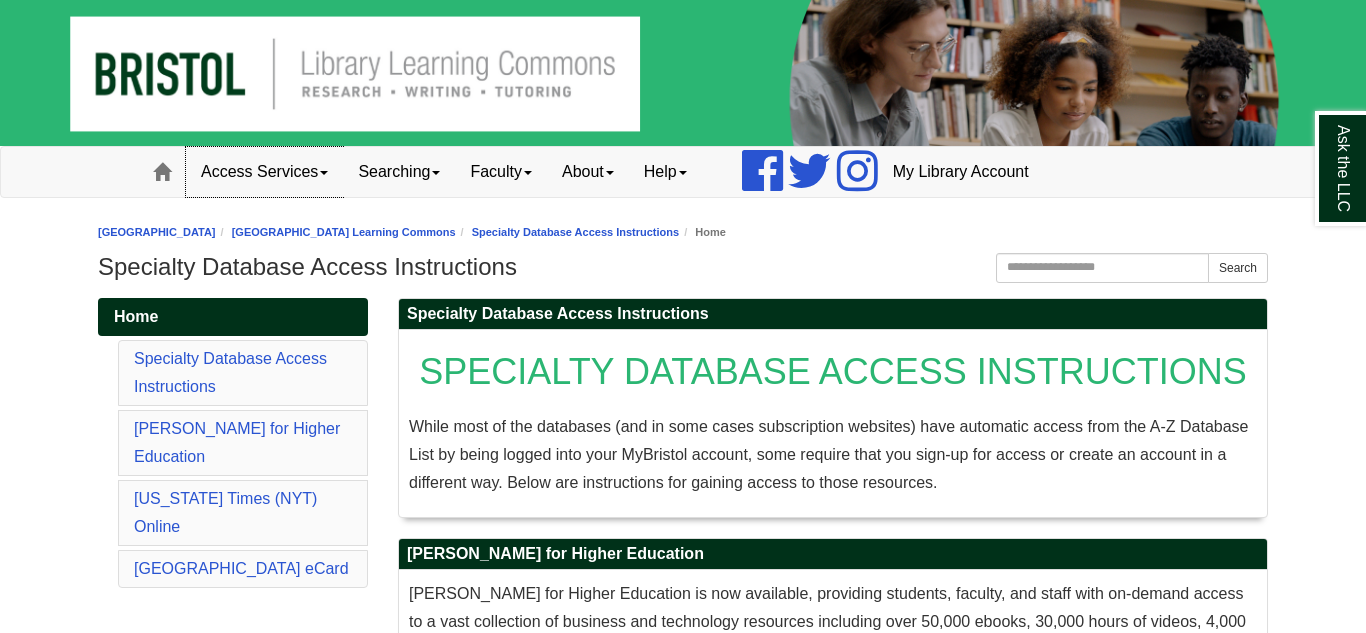 click on "Access Services" at bounding box center (264, 172) 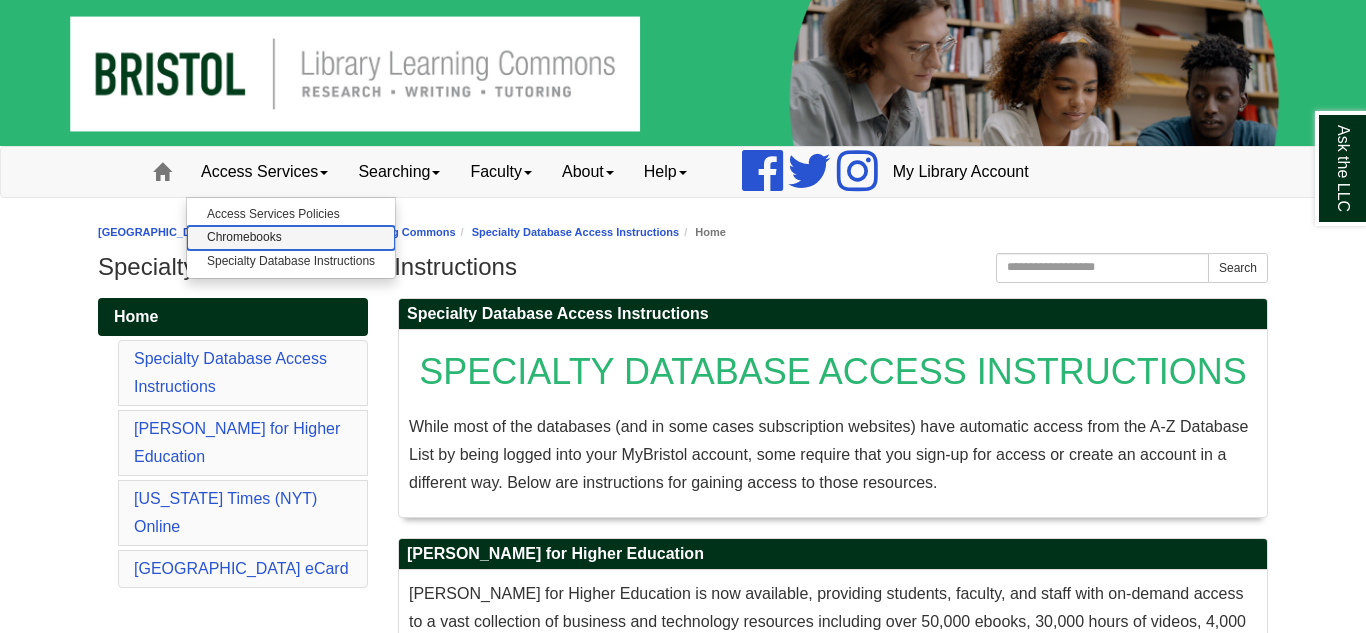 click on "Chromebooks" at bounding box center (291, 237) 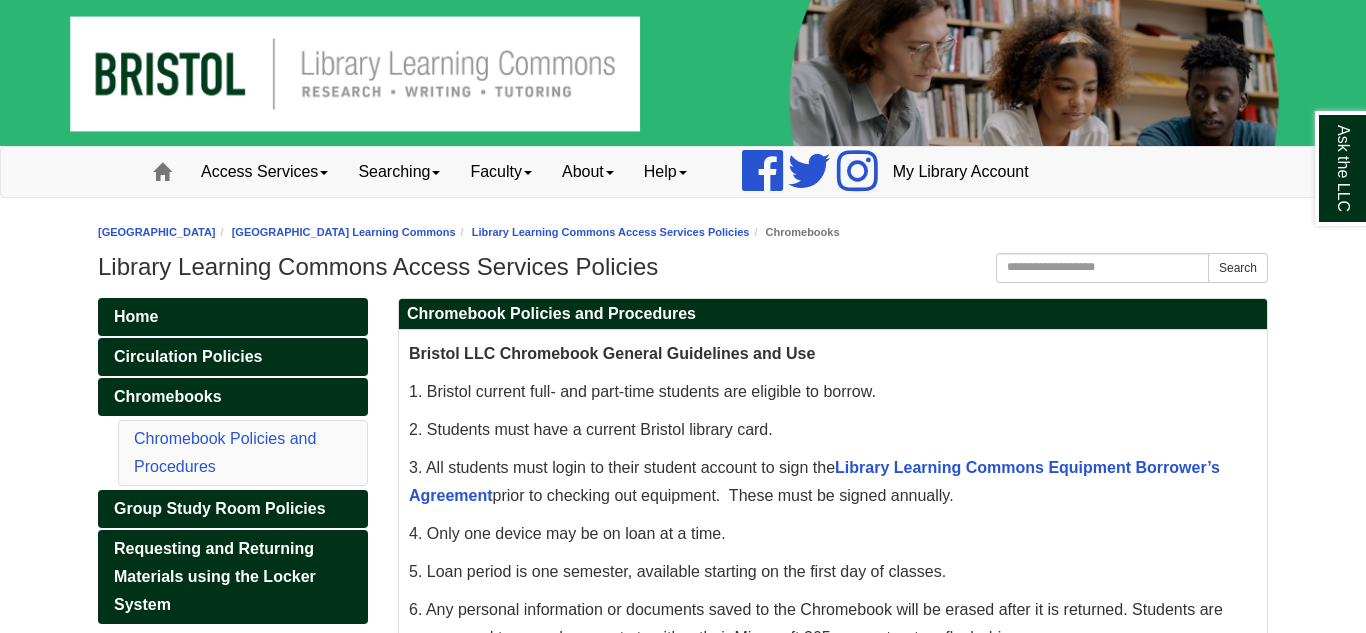 scroll, scrollTop: 0, scrollLeft: 0, axis: both 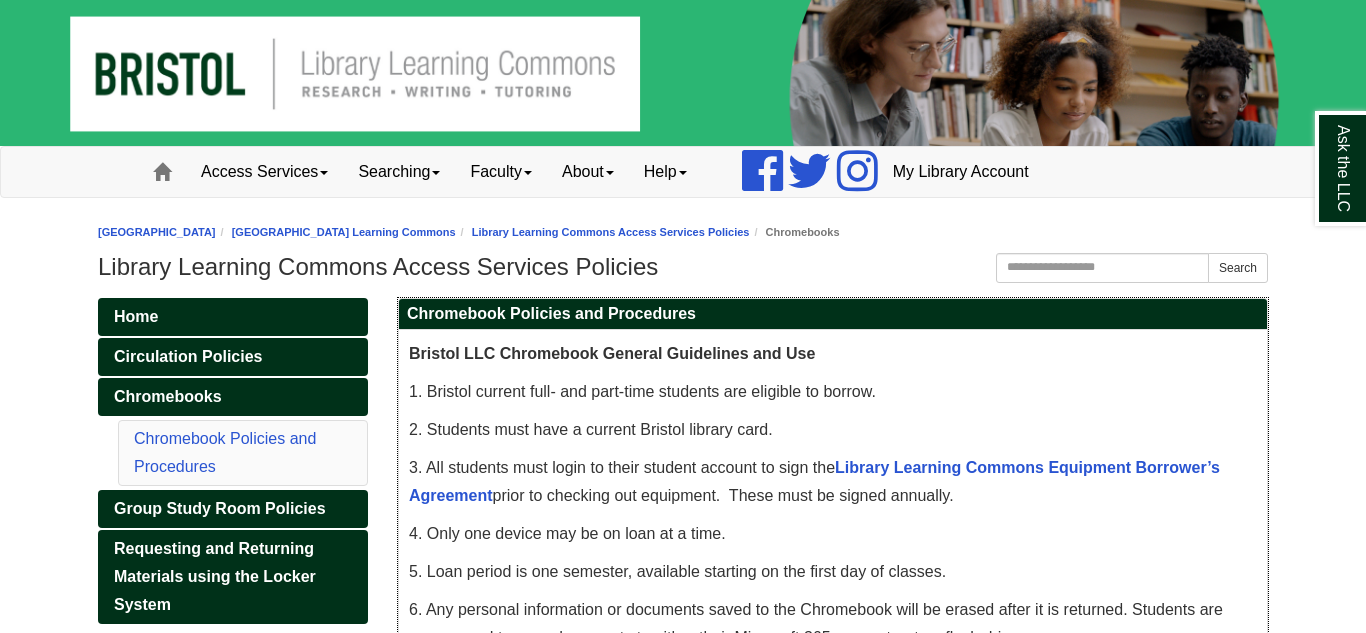 click on "6. Any personal information or documents saved to the Chromebook will be erased after it is returned. Students are encouraged to save documents to either their Microsoft 365 account or to a flash drive." at bounding box center (833, 624) 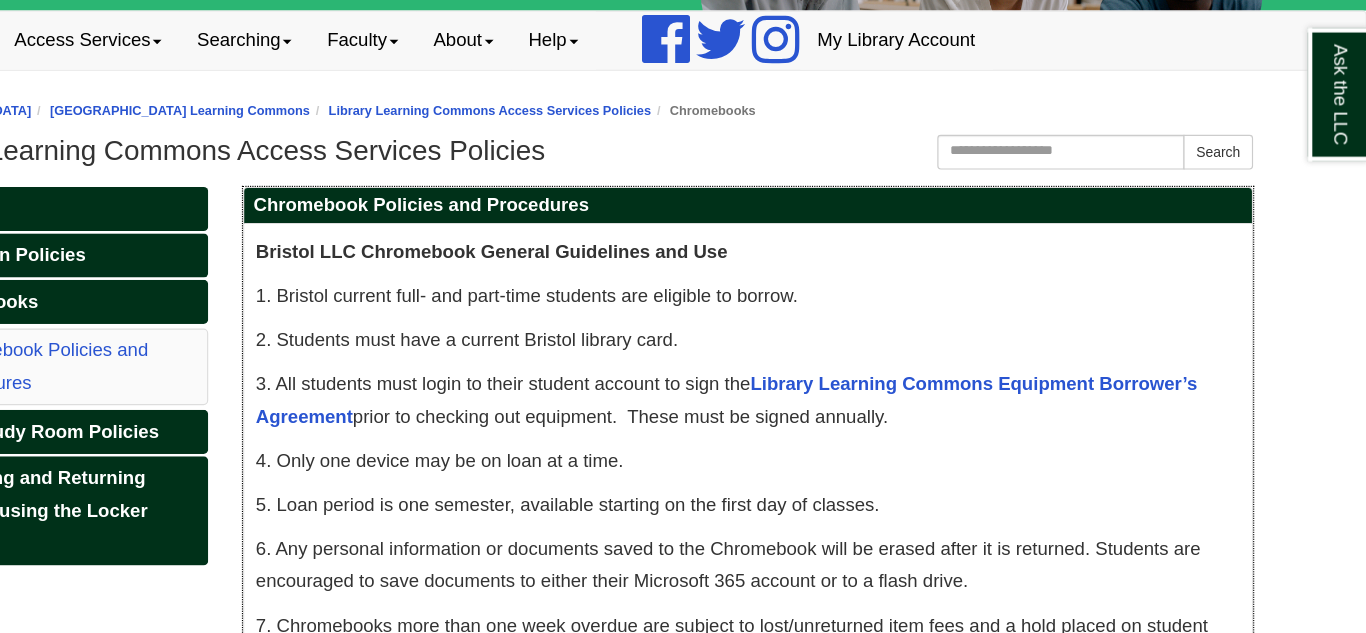 scroll, scrollTop: 49, scrollLeft: 0, axis: vertical 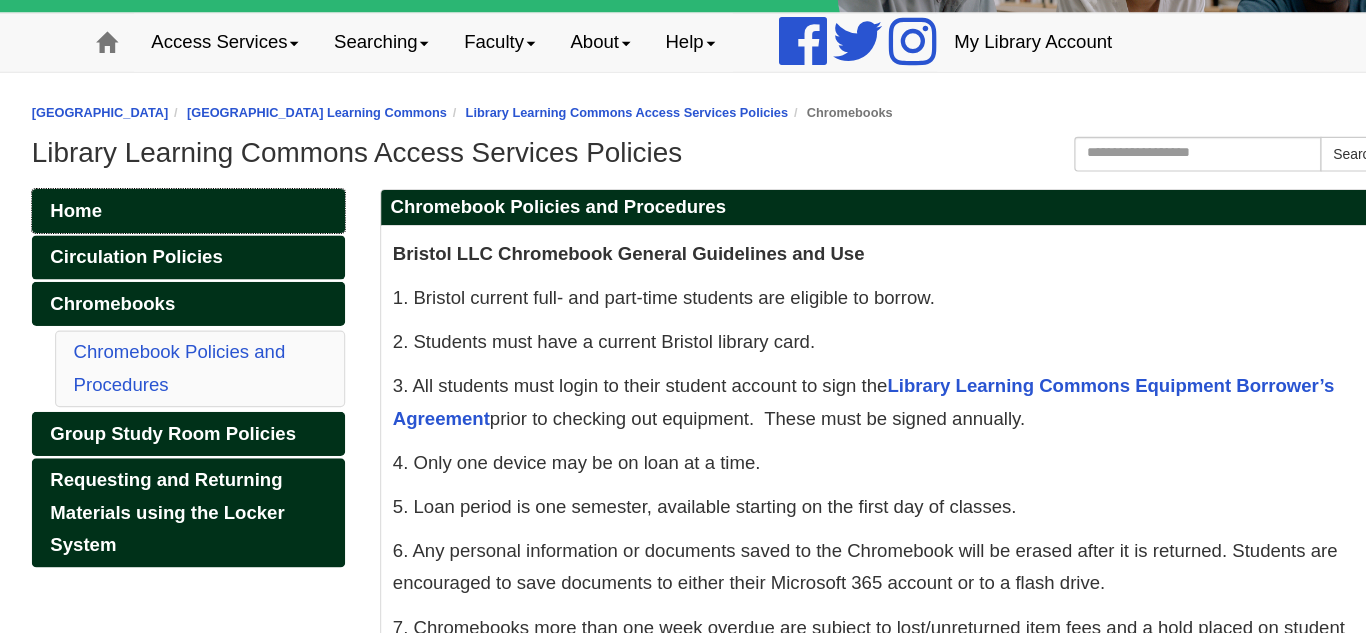 click on "Home" at bounding box center (136, 267) 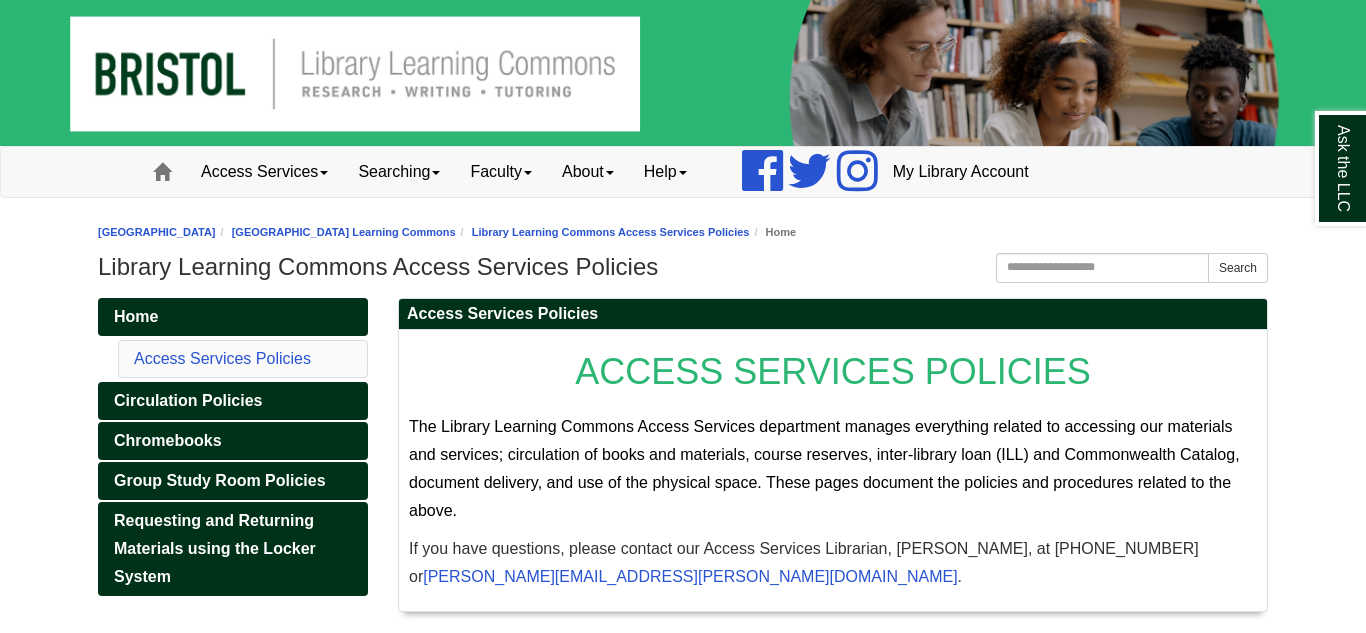 scroll, scrollTop: 0, scrollLeft: 0, axis: both 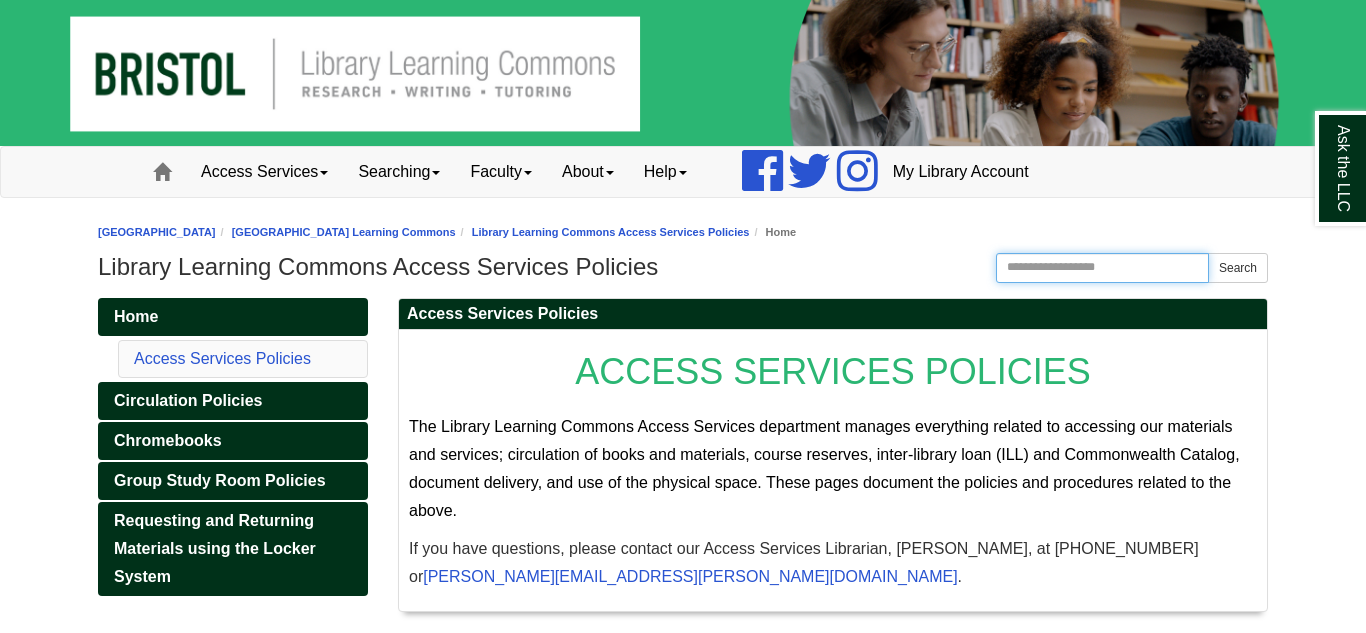 click on "Search the Website" at bounding box center (1102, 268) 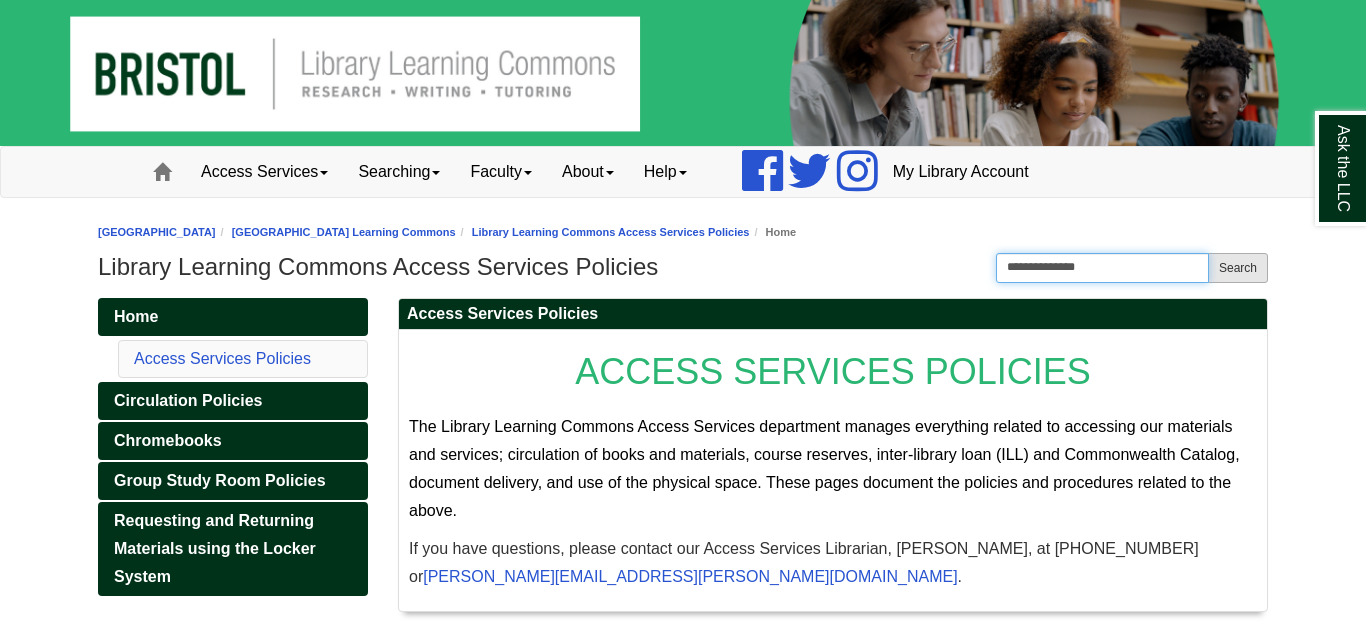 type on "**********" 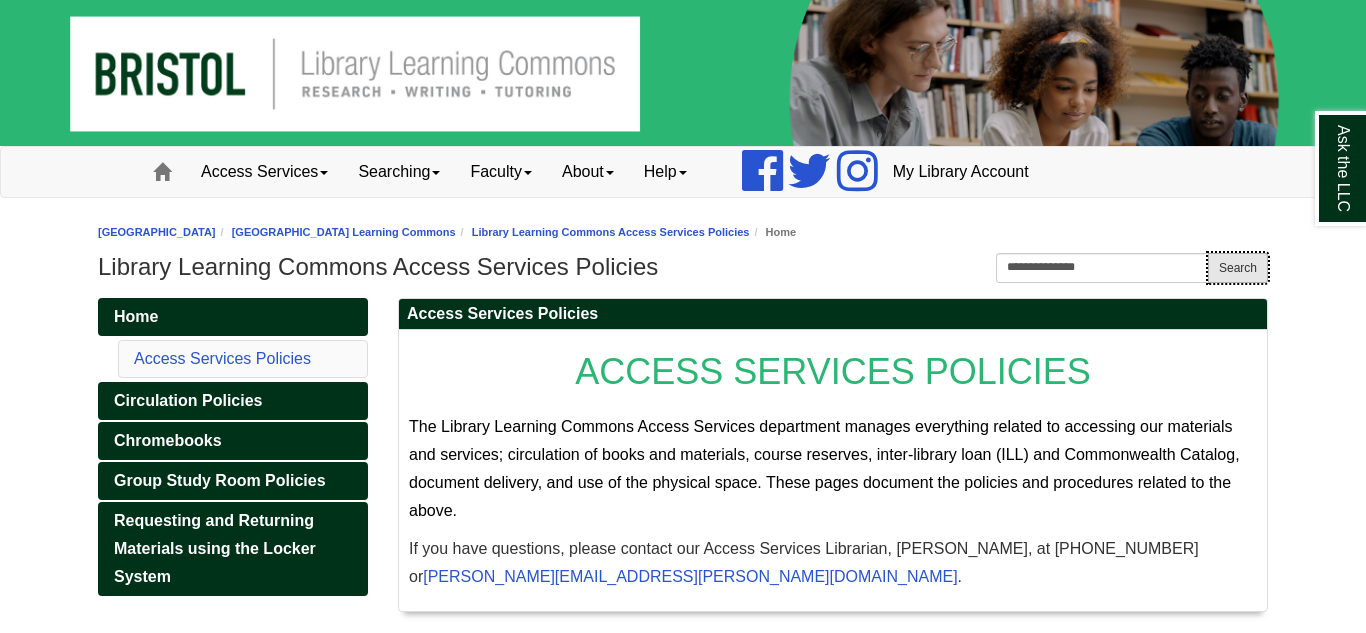 click on "Search" at bounding box center (1238, 268) 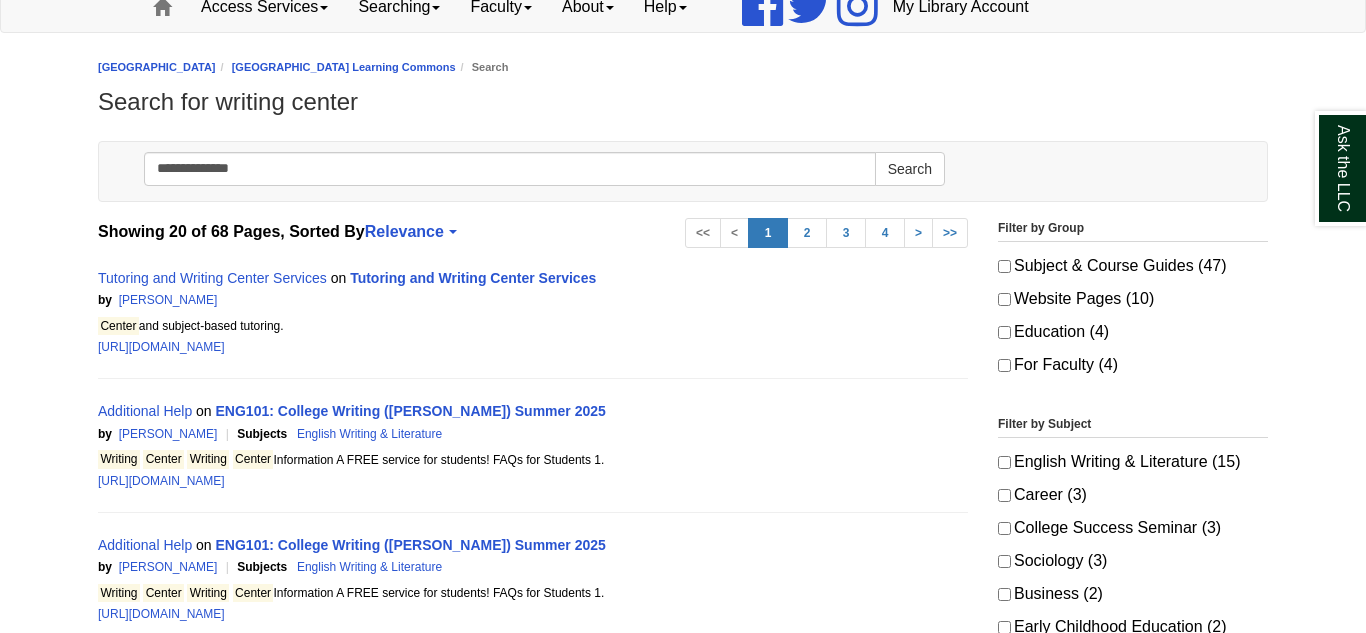 scroll, scrollTop: 171, scrollLeft: 0, axis: vertical 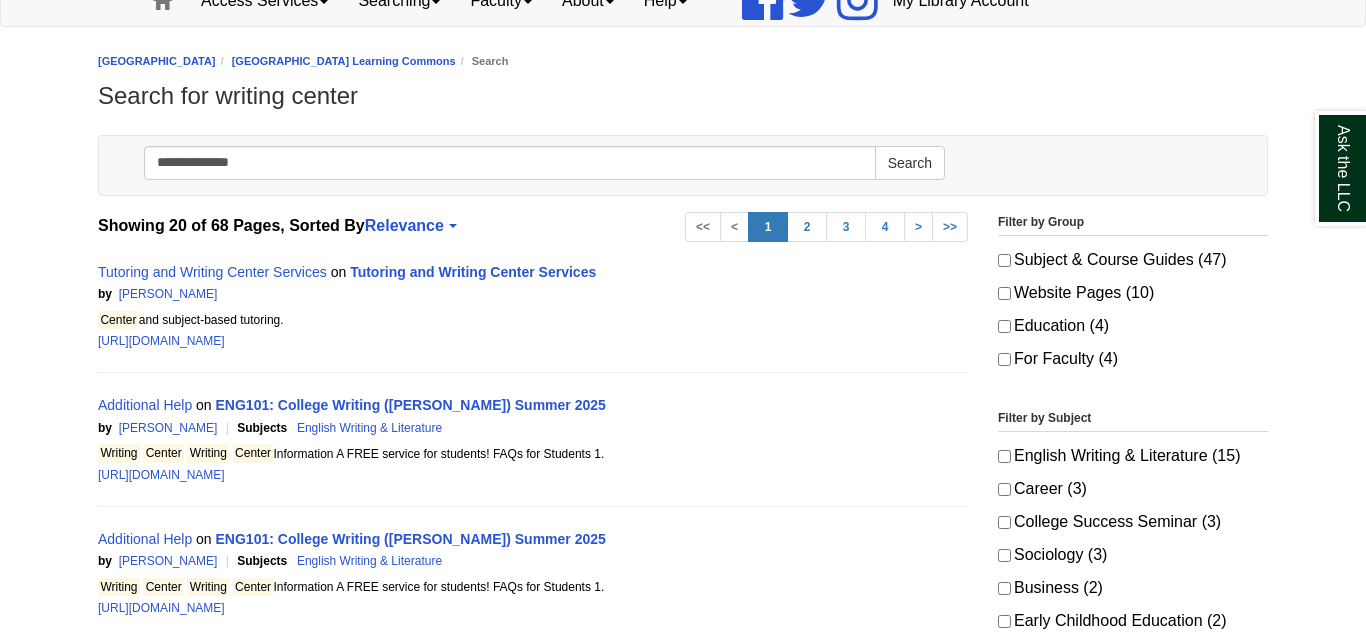 click on "by
Kolby Peixoto
|
Subjects
English Writing & Literature
|
Search Score  14.94" at bounding box center [533, 428] 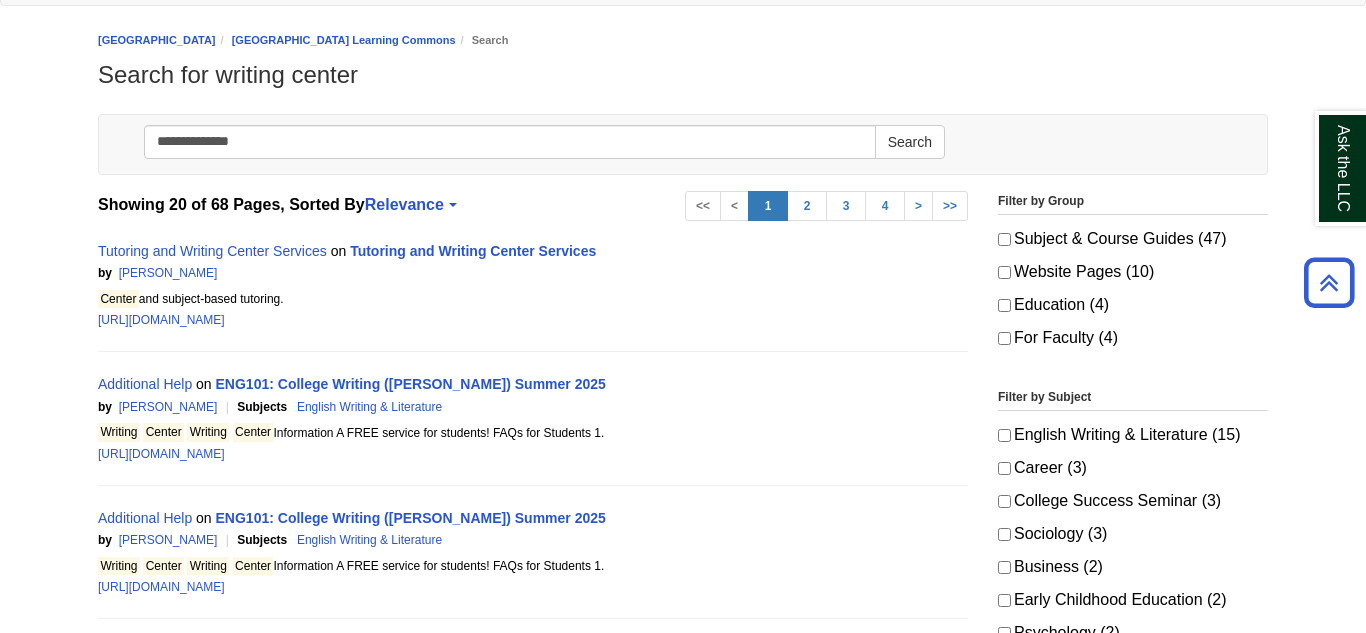 scroll, scrollTop: 191, scrollLeft: 0, axis: vertical 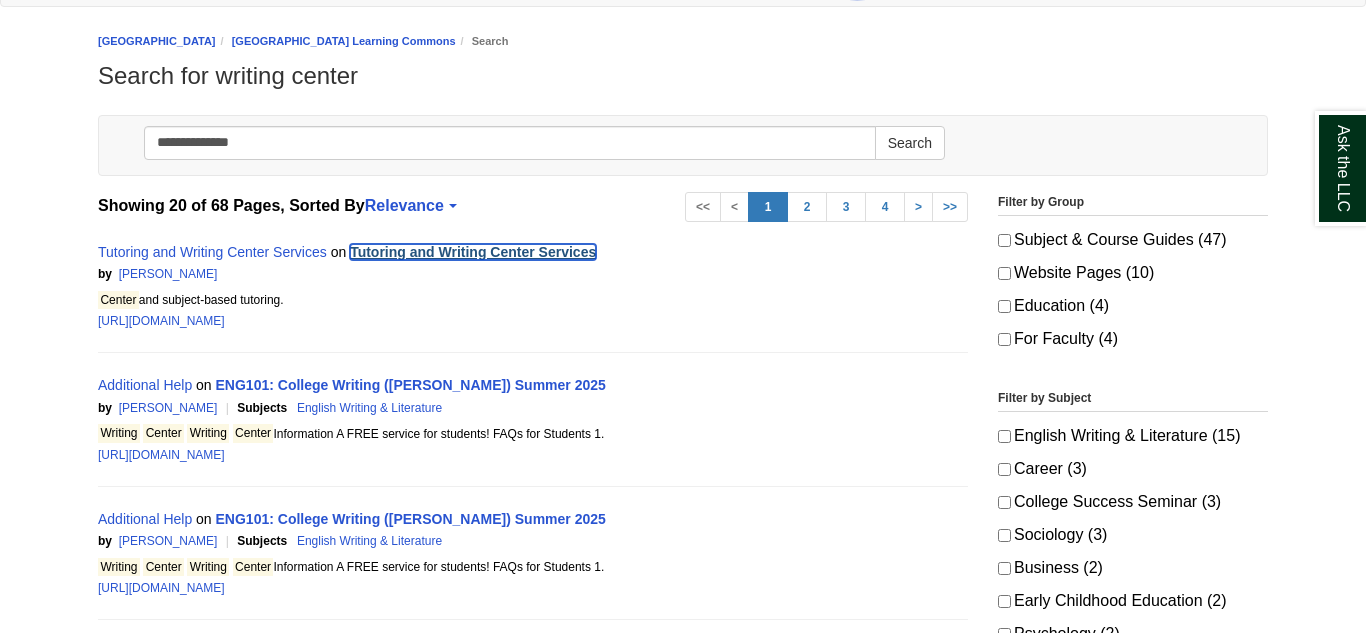 click on "Tutoring and Writing Center Services" at bounding box center [473, 252] 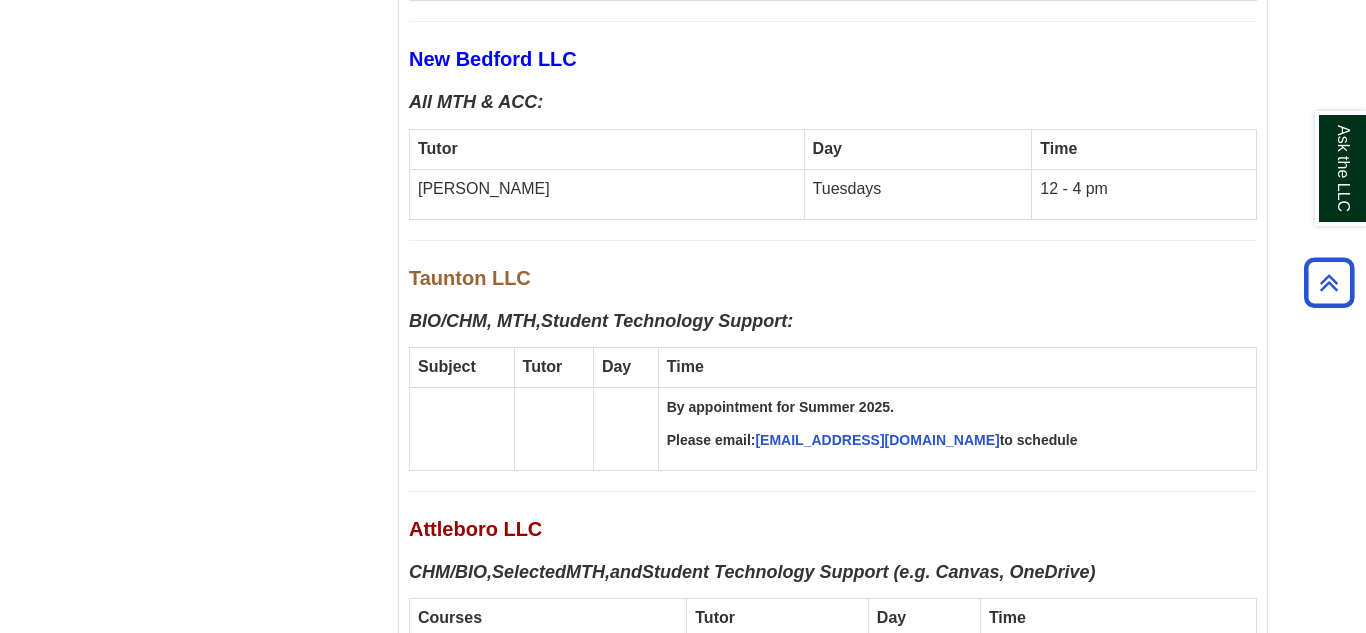 scroll, scrollTop: 5897, scrollLeft: 0, axis: vertical 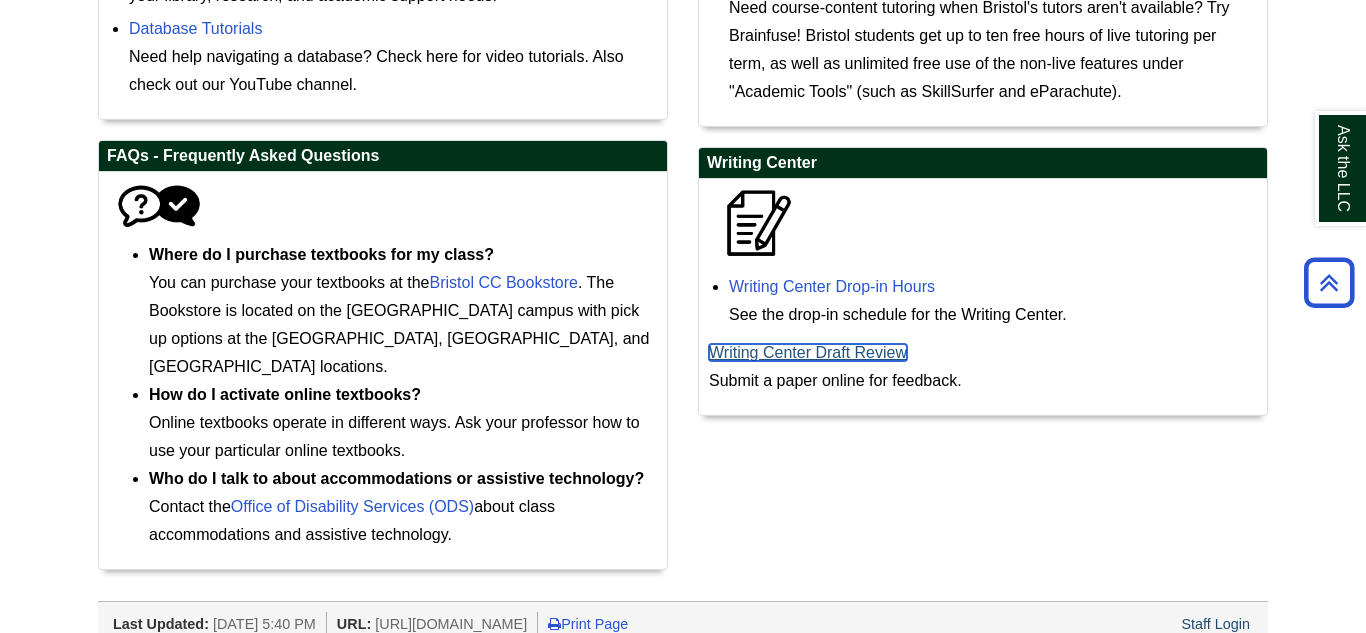 click on "Writing Center Draft Review" at bounding box center [808, 352] 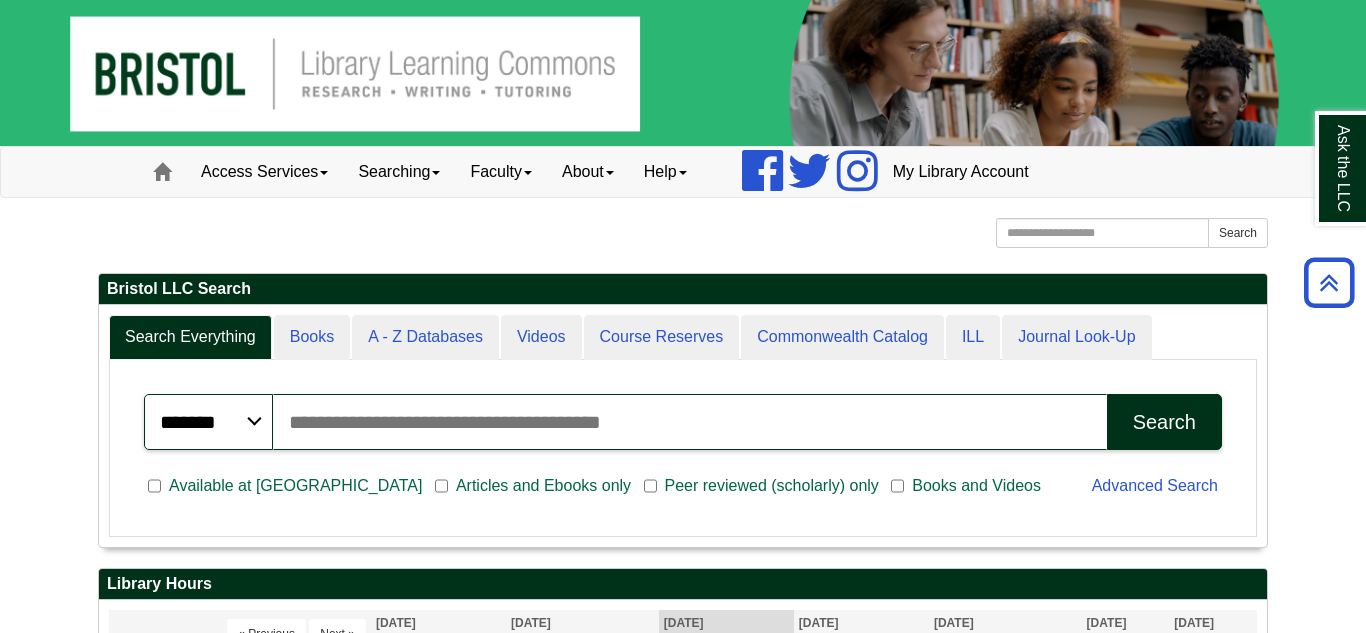 scroll, scrollTop: 704, scrollLeft: 0, axis: vertical 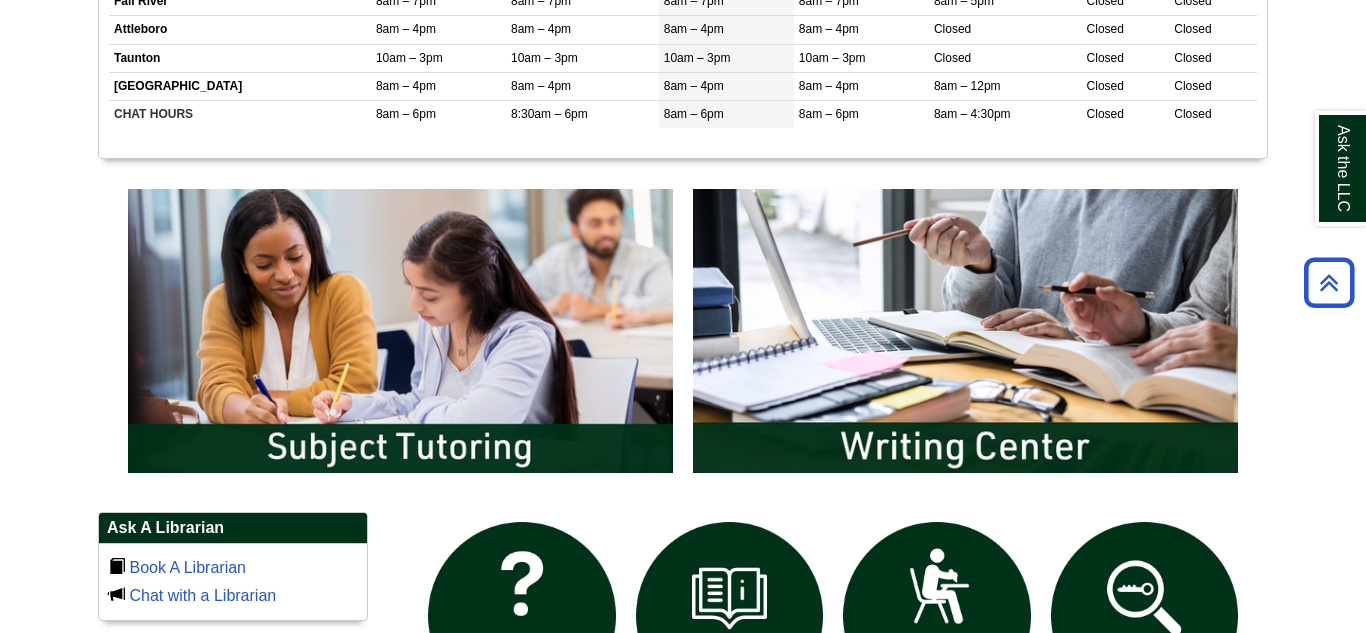click at bounding box center (965, 331) 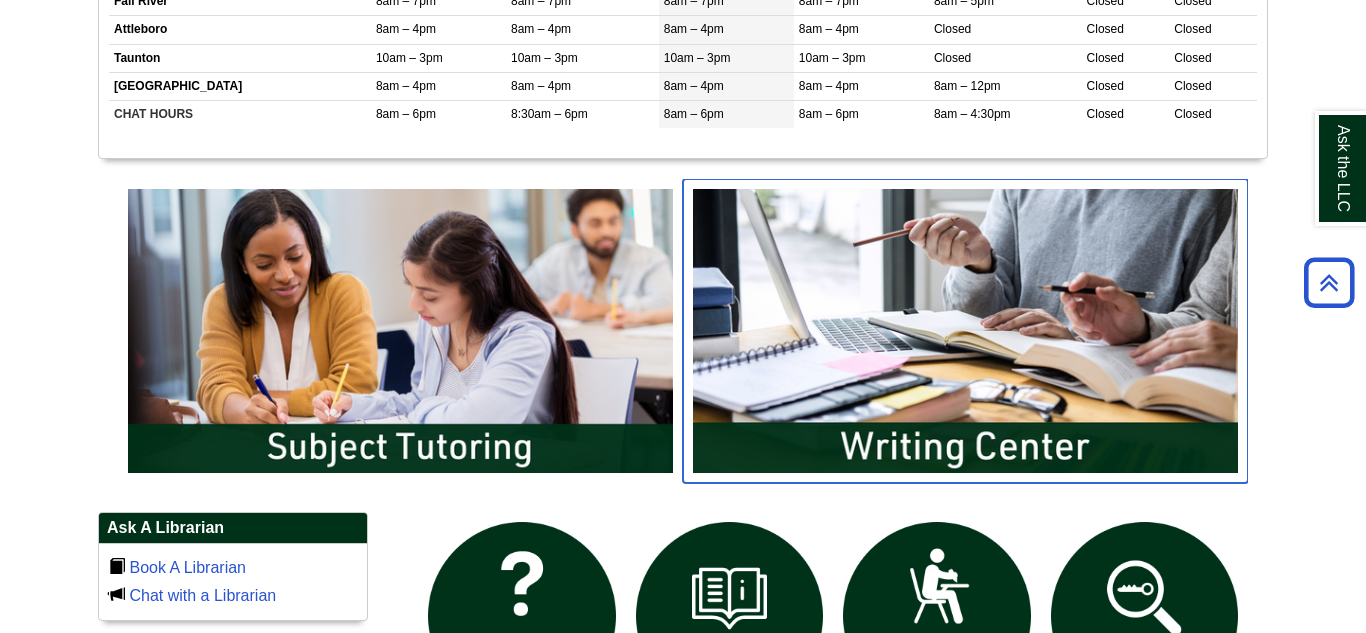 click at bounding box center (965, 331) 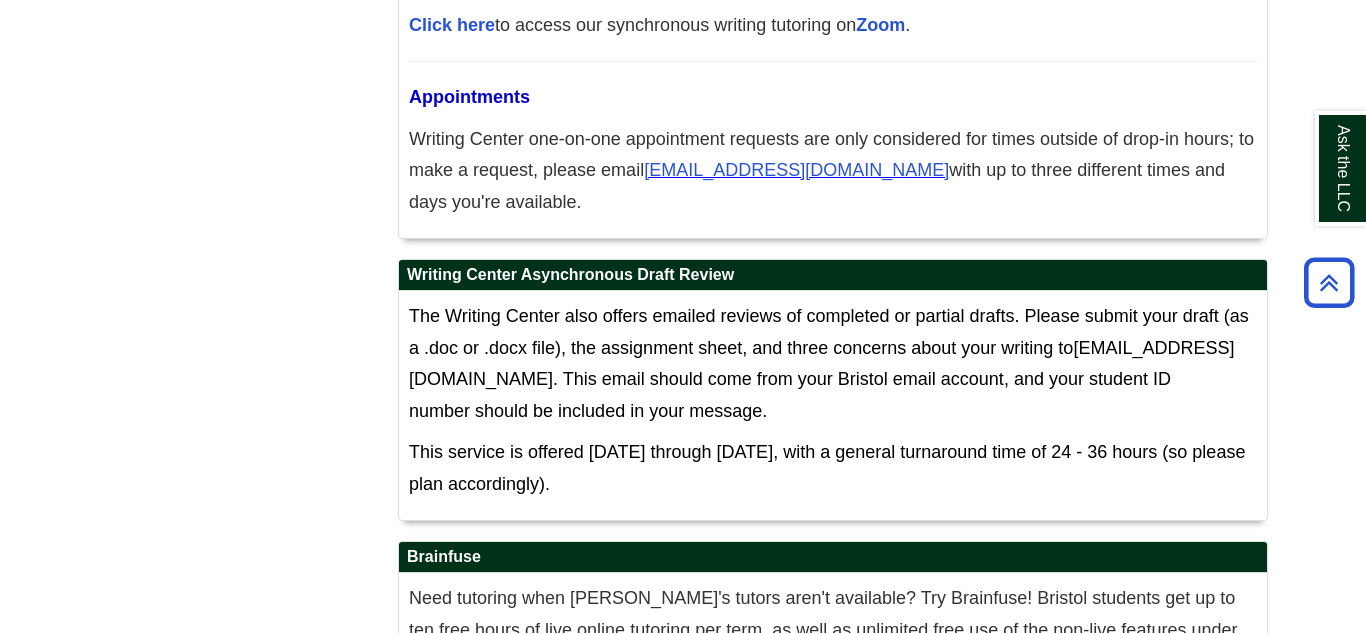 scroll, scrollTop: 8610, scrollLeft: 0, axis: vertical 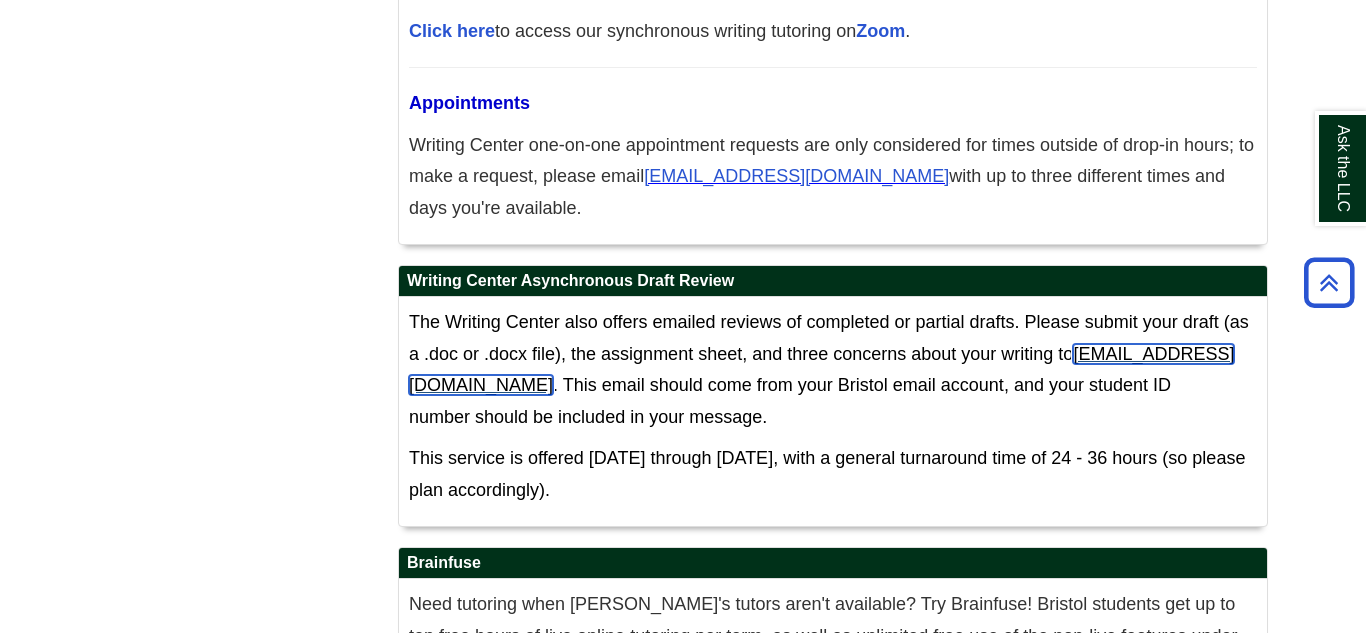 click on "[EMAIL_ADDRESS][DOMAIN_NAME]" at bounding box center (821, 370) 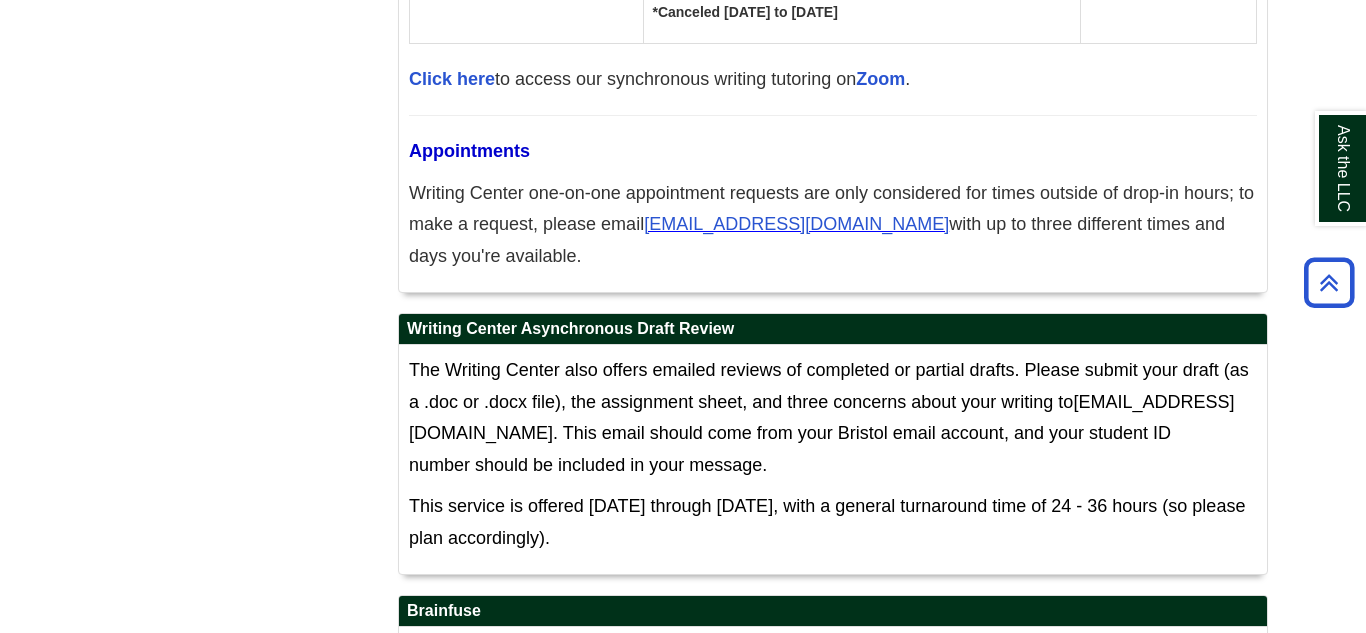 scroll, scrollTop: 8563, scrollLeft: 0, axis: vertical 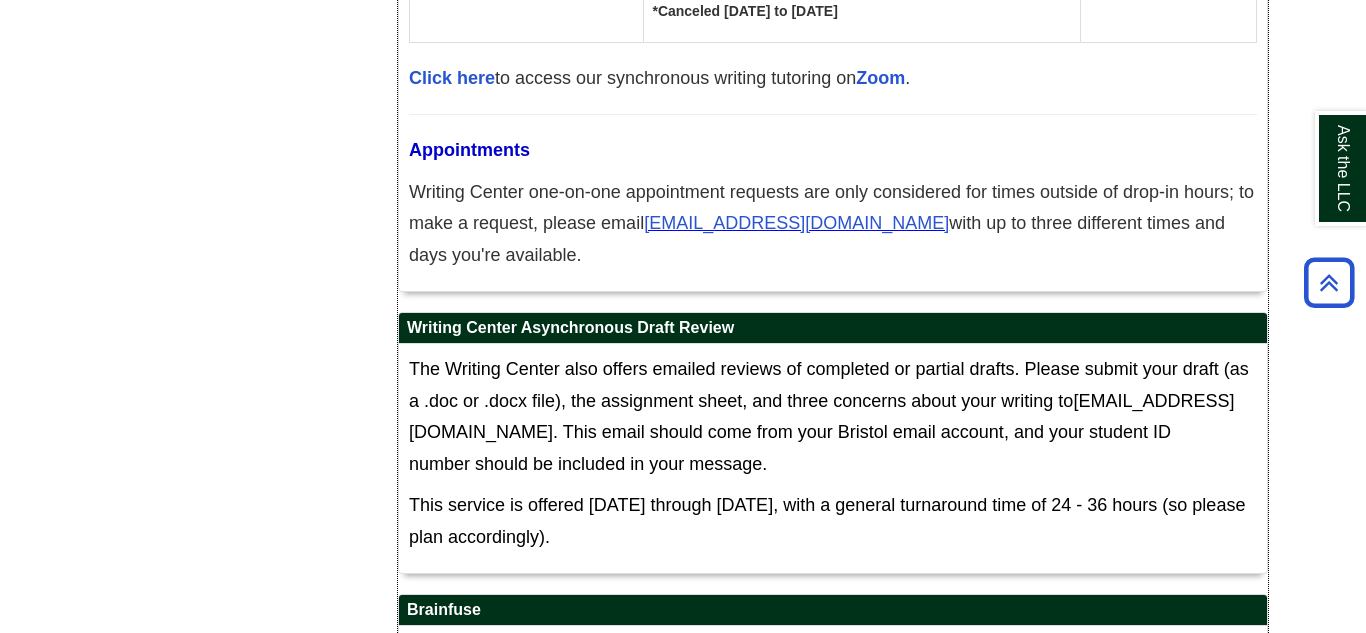 click on "Writing Center one-on-one appointment requests are only considered for times outside of drop-in hours; to make a request, please email" at bounding box center (831, 208) 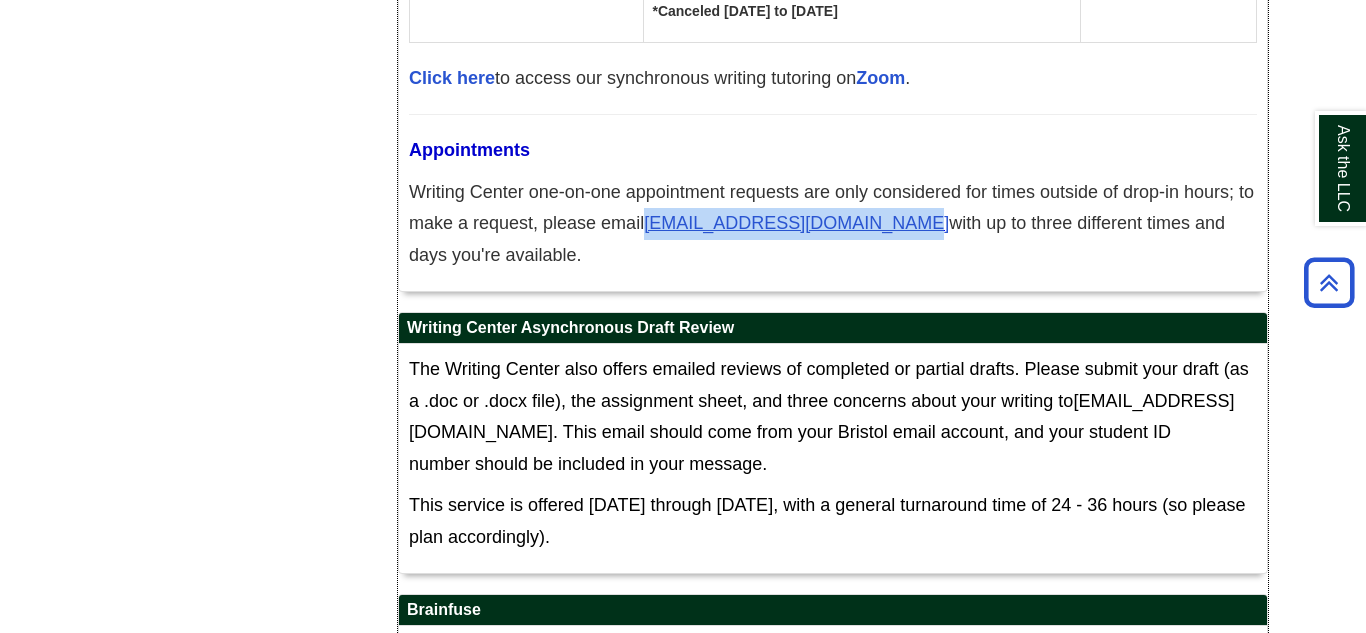 drag, startPoint x: 646, startPoint y: 216, endPoint x: 880, endPoint y: 225, distance: 234.17302 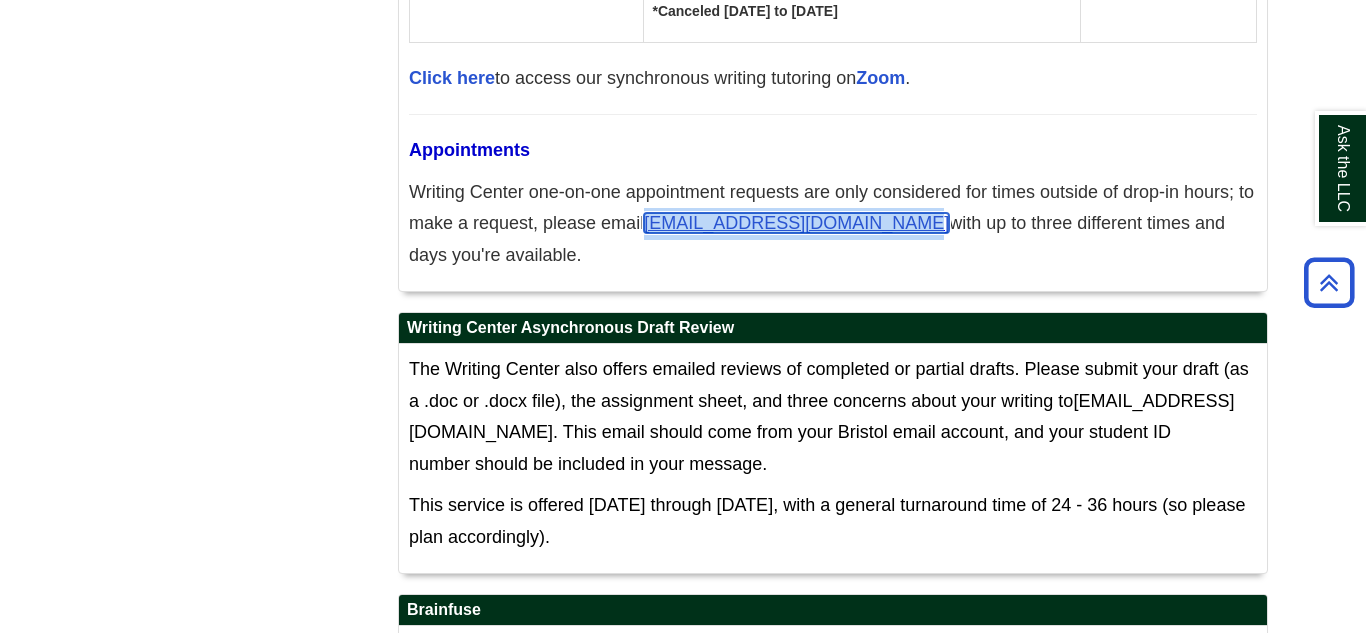 copy on "[EMAIL_ADDRESS][DOMAIN_NAME]" 